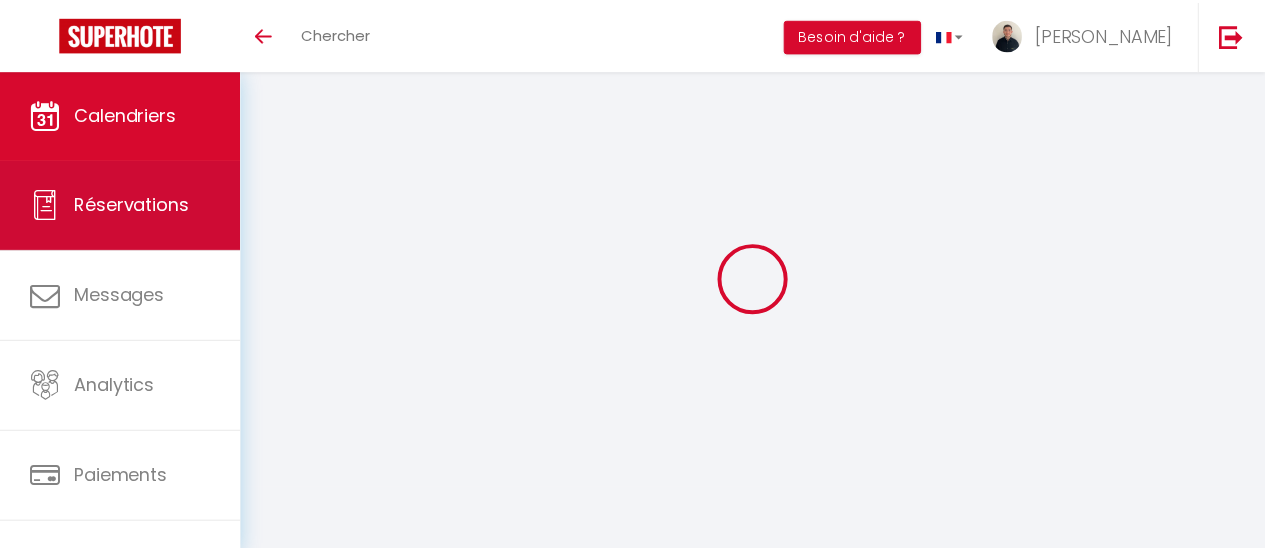 scroll, scrollTop: 0, scrollLeft: 0, axis: both 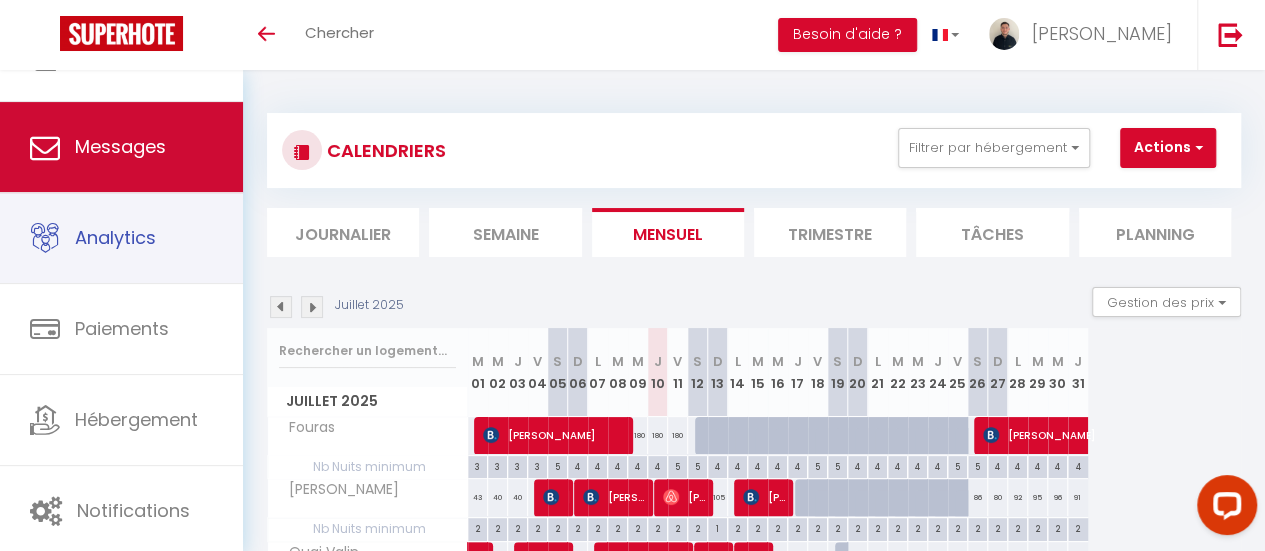 click on "Messages" at bounding box center (121, 147) 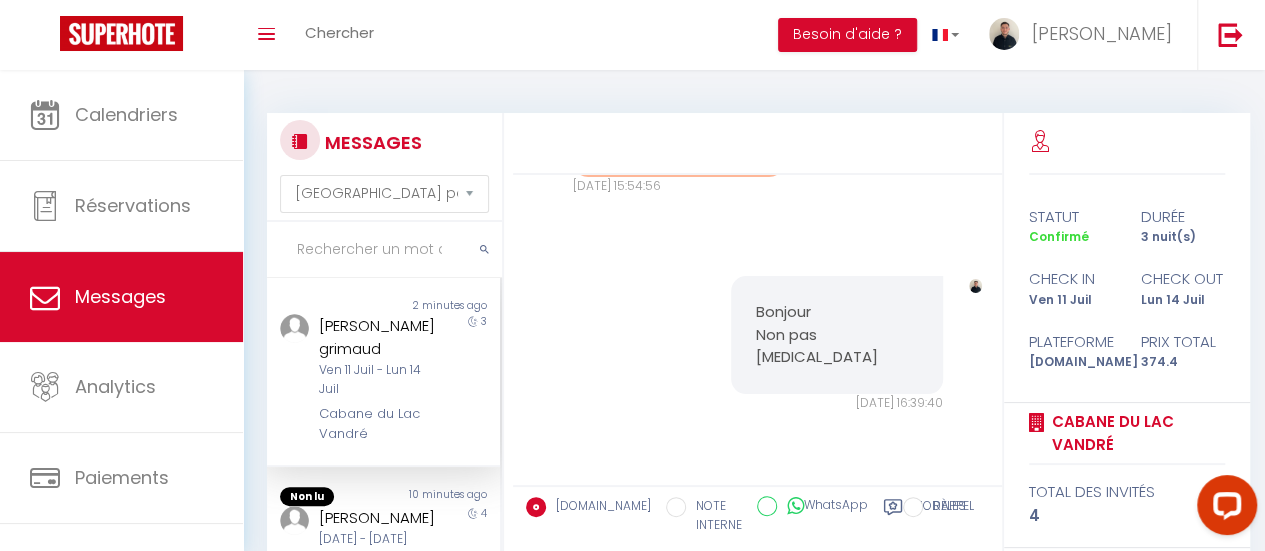 scroll, scrollTop: 3814, scrollLeft: 0, axis: vertical 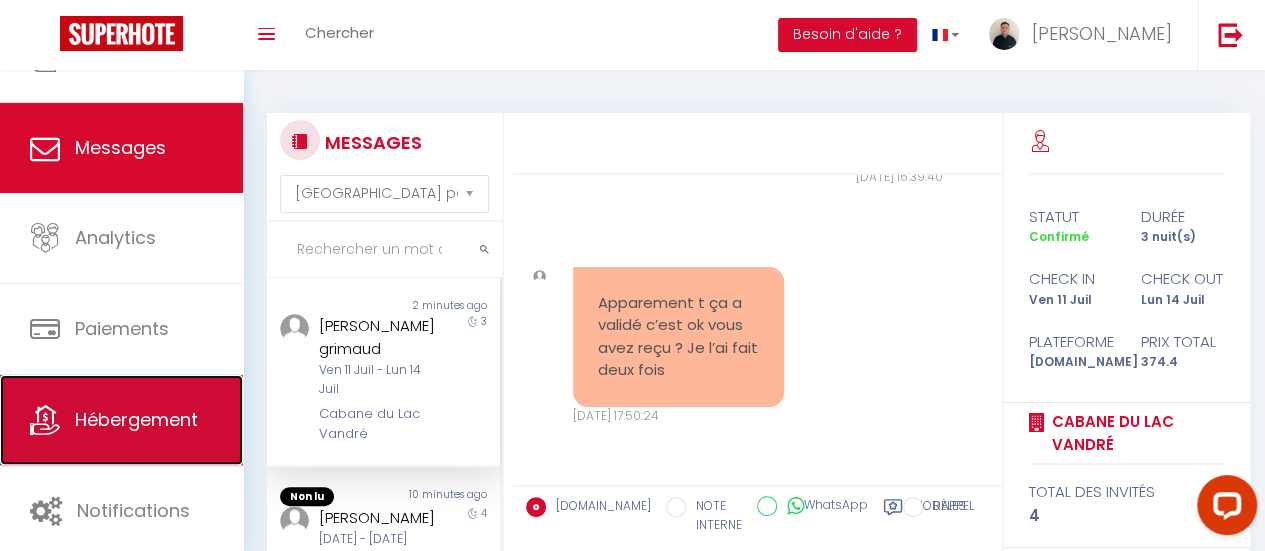 click on "Hébergement" at bounding box center (136, 419) 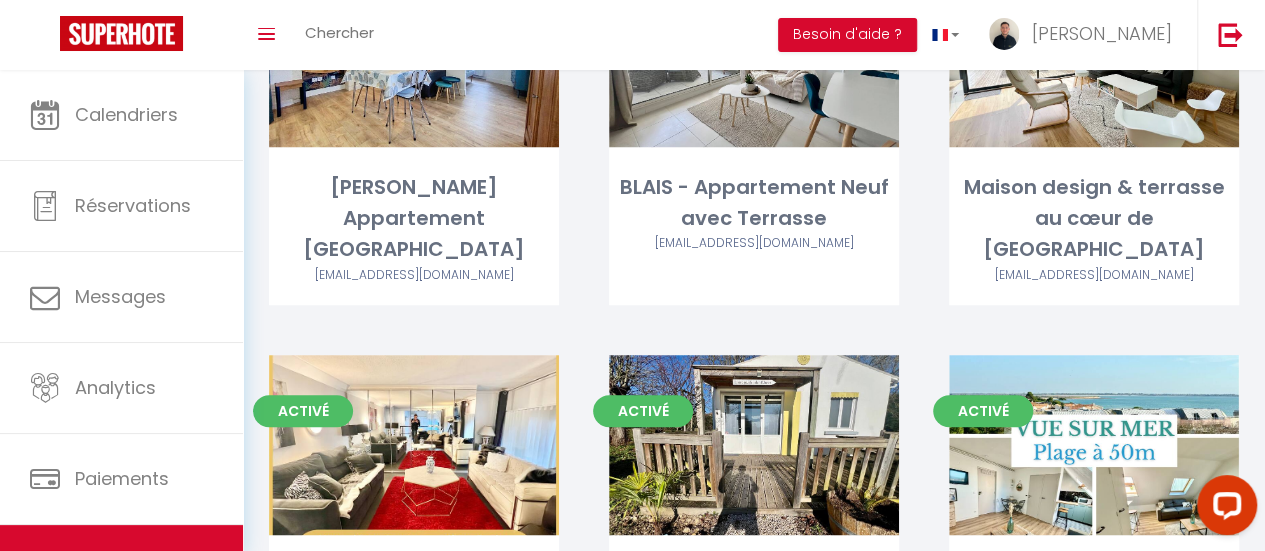 scroll, scrollTop: 720, scrollLeft: 0, axis: vertical 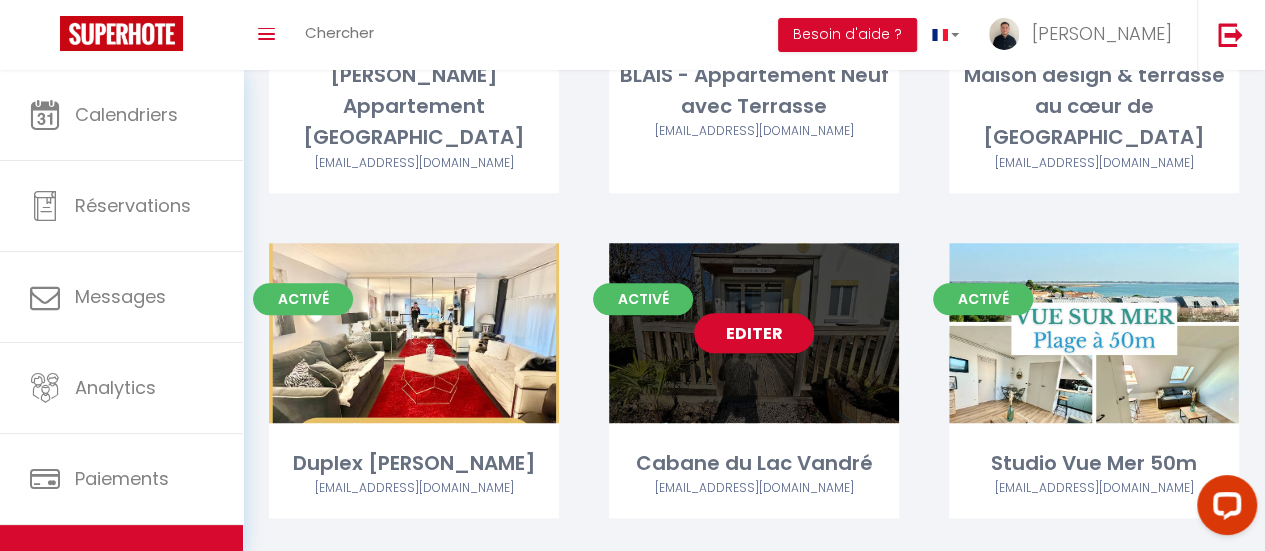 click on "Editer" at bounding box center [754, 333] 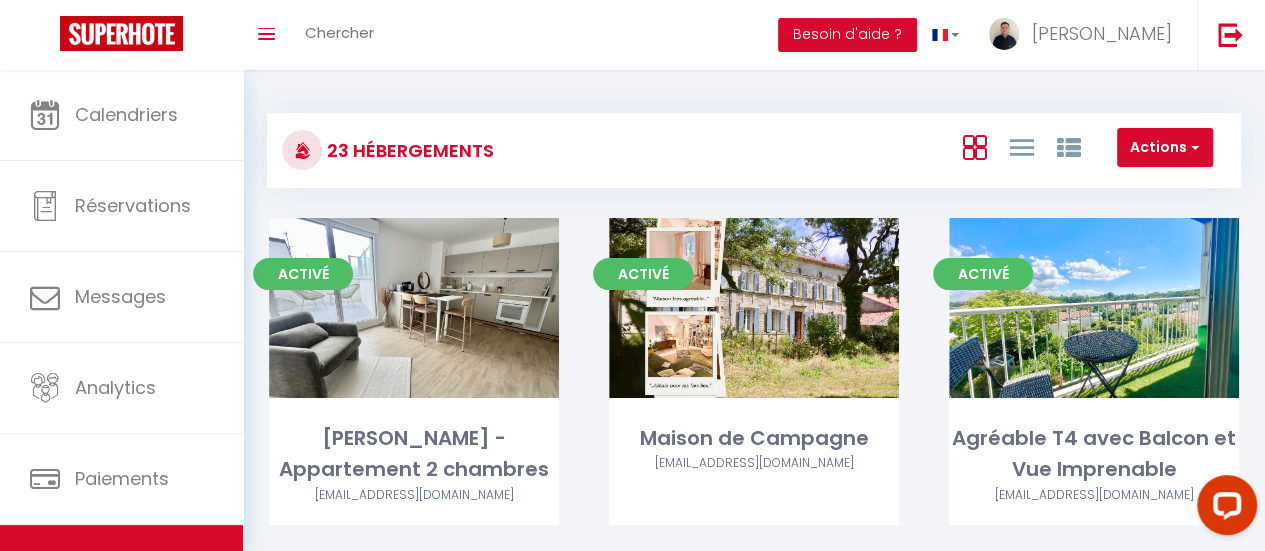 select on "3" 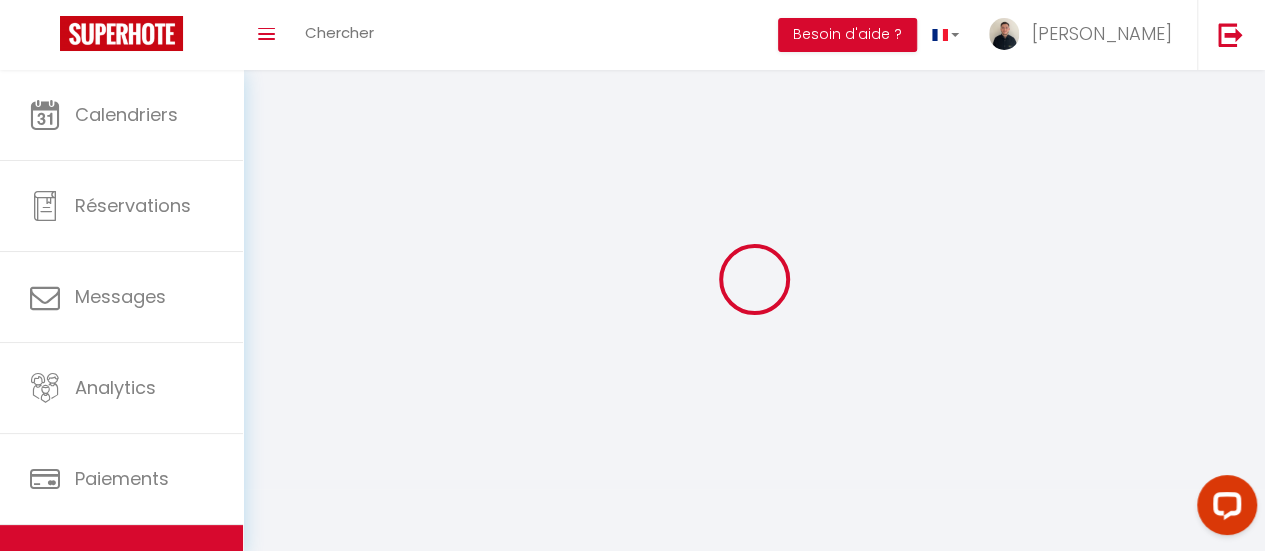 select 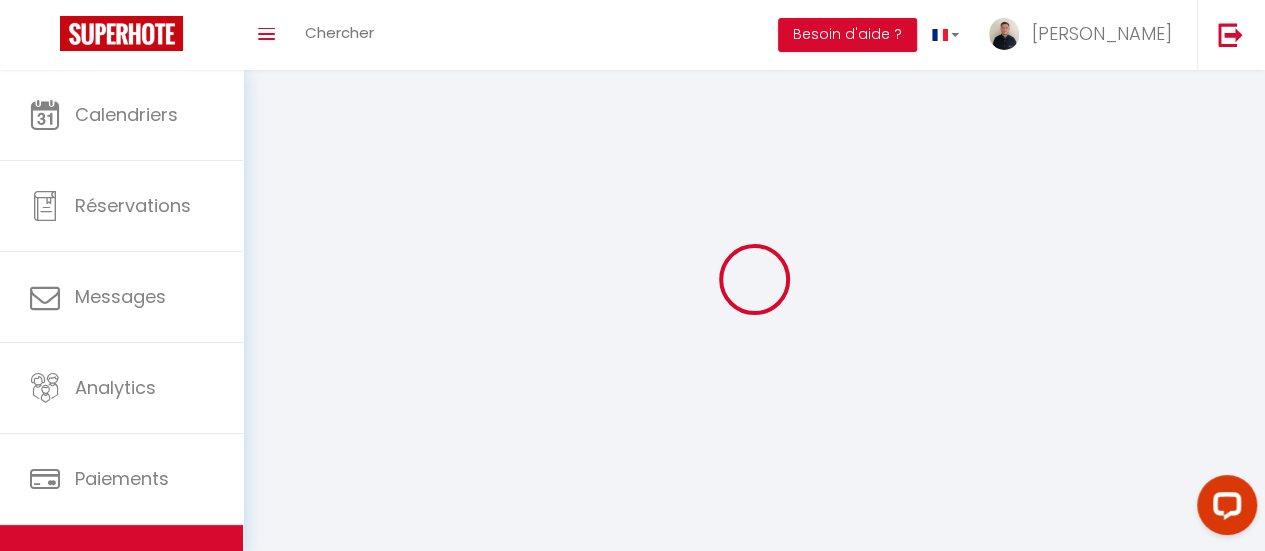 select 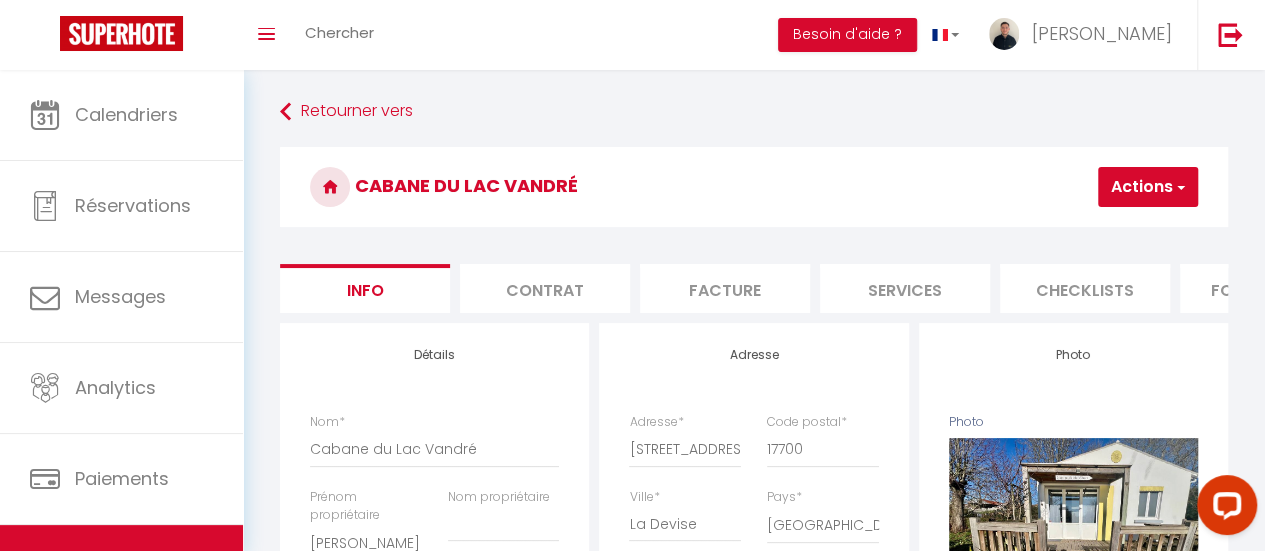 select 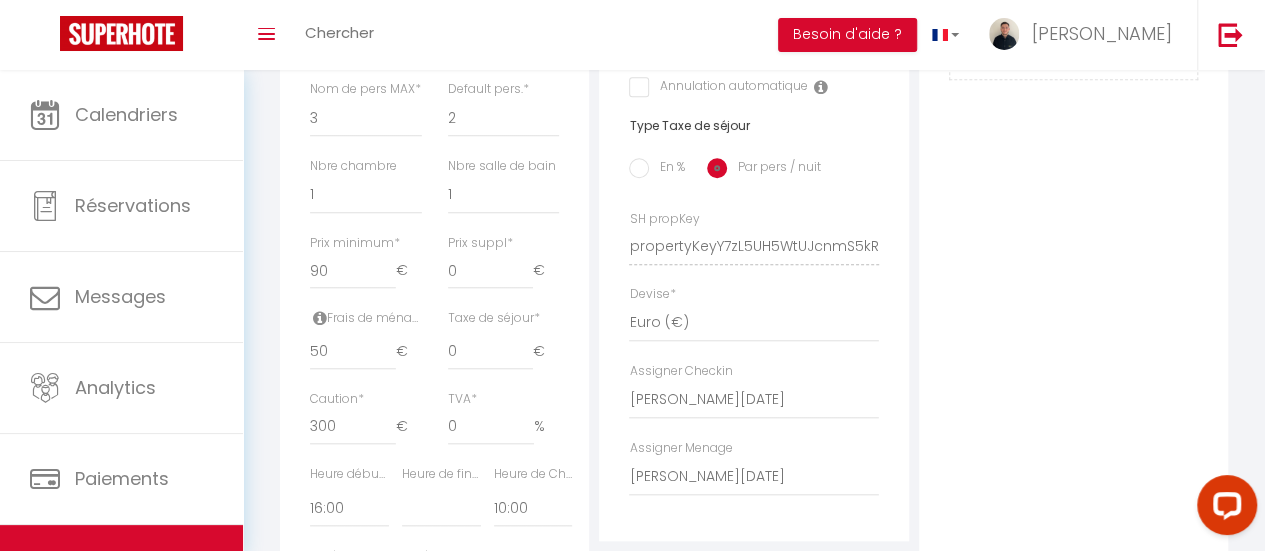 scroll, scrollTop: 854, scrollLeft: 0, axis: vertical 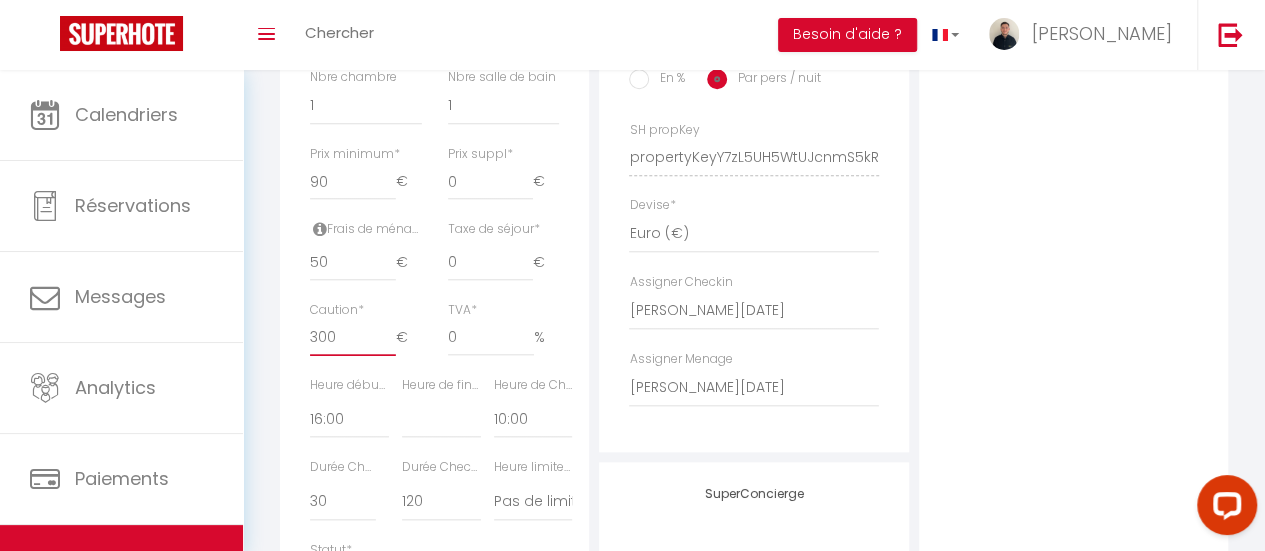 click on "300" at bounding box center (352, 338) 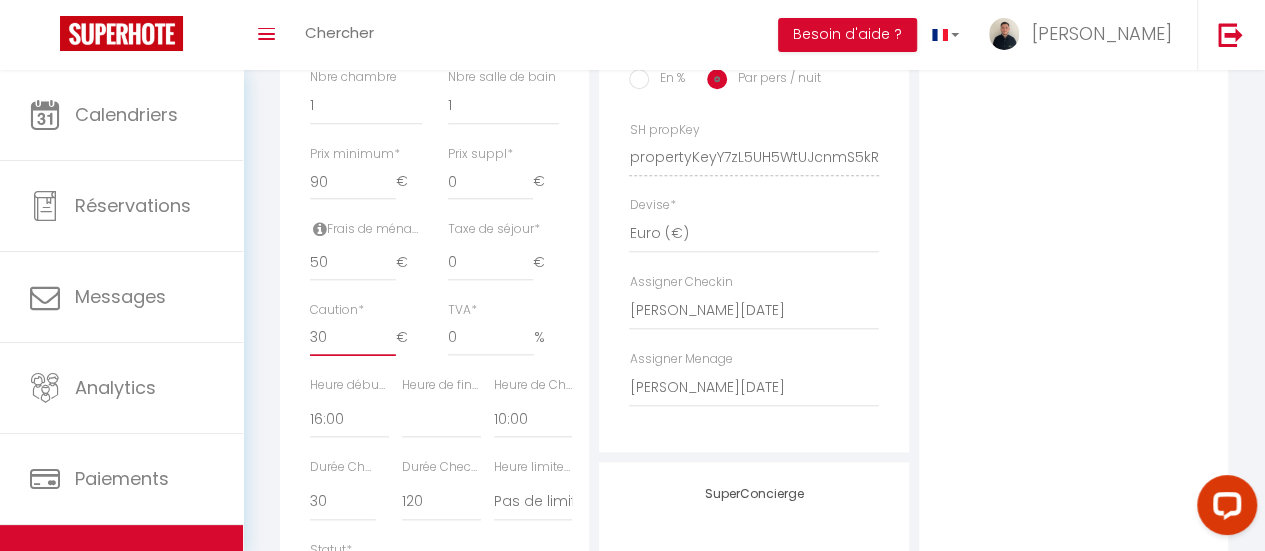 select 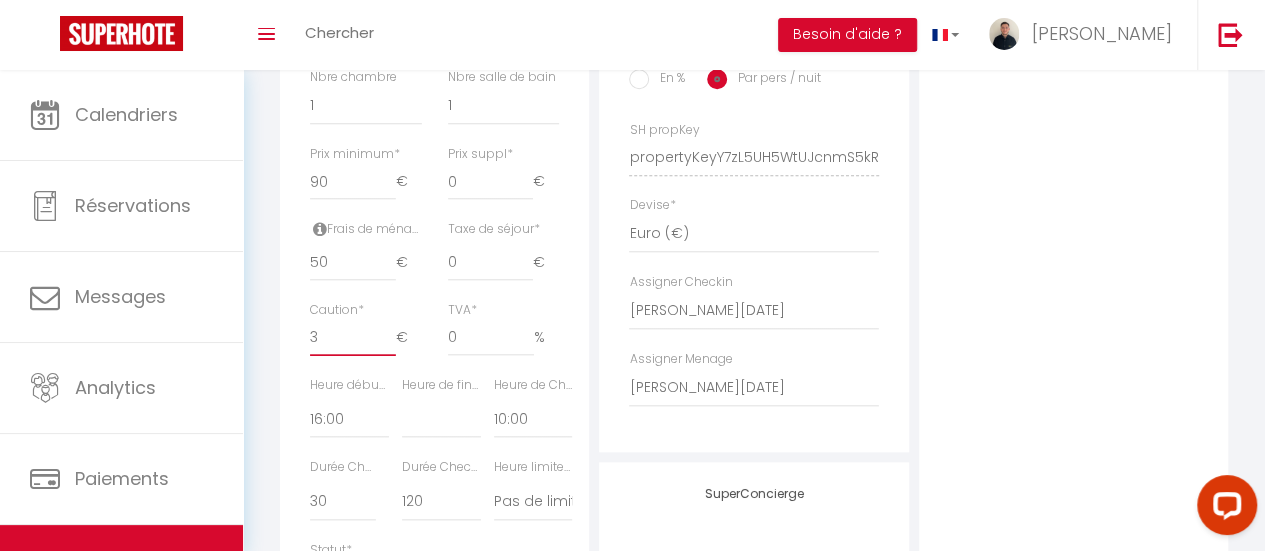 select 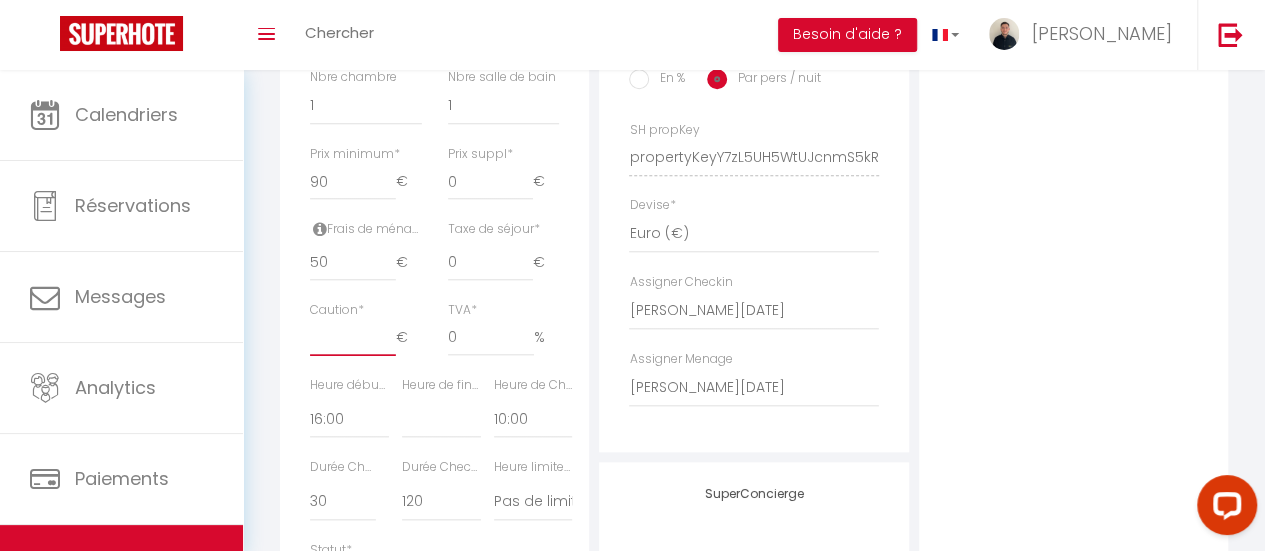 select 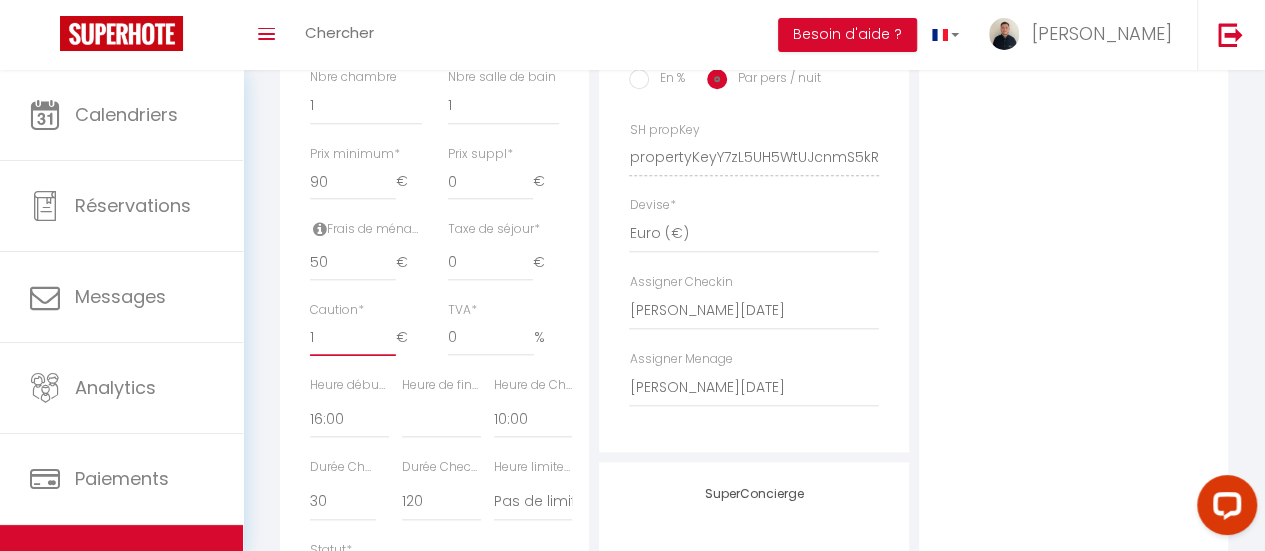 select 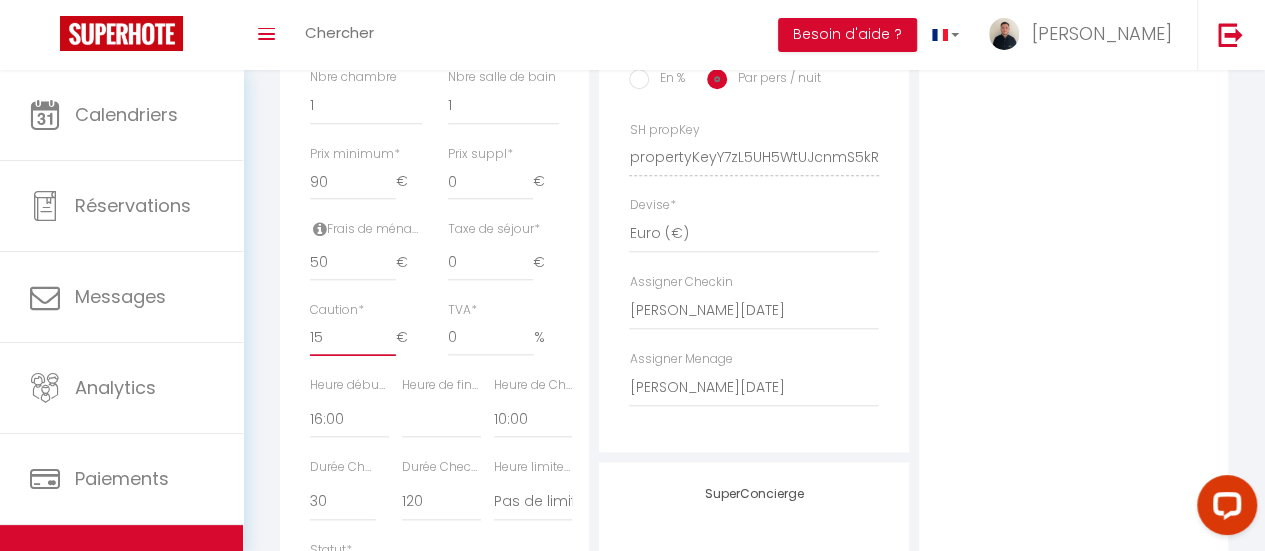 select 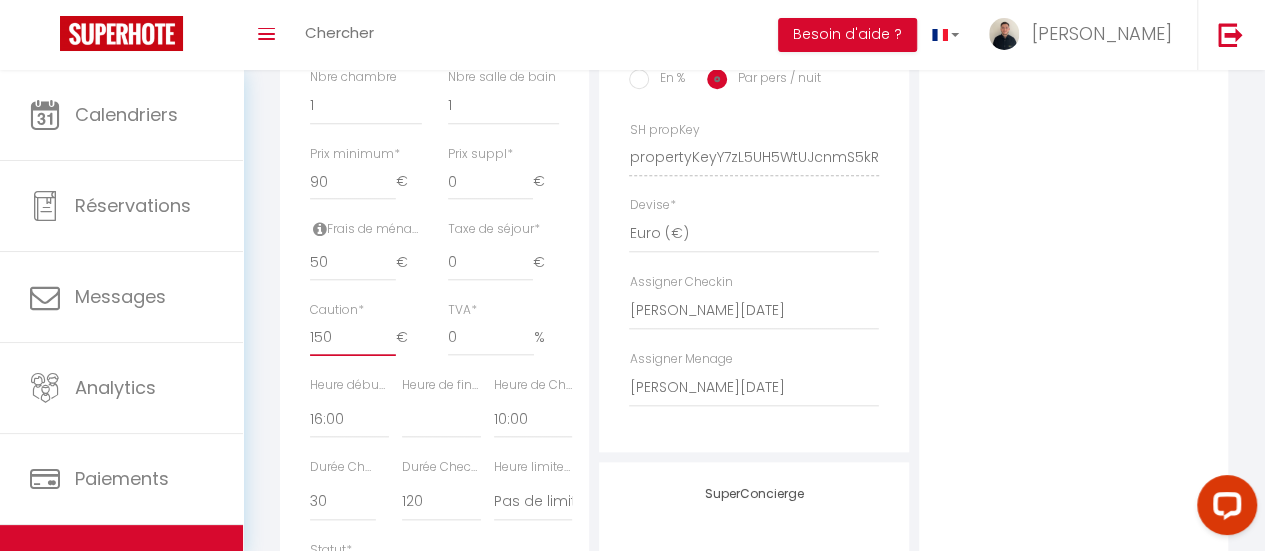 select 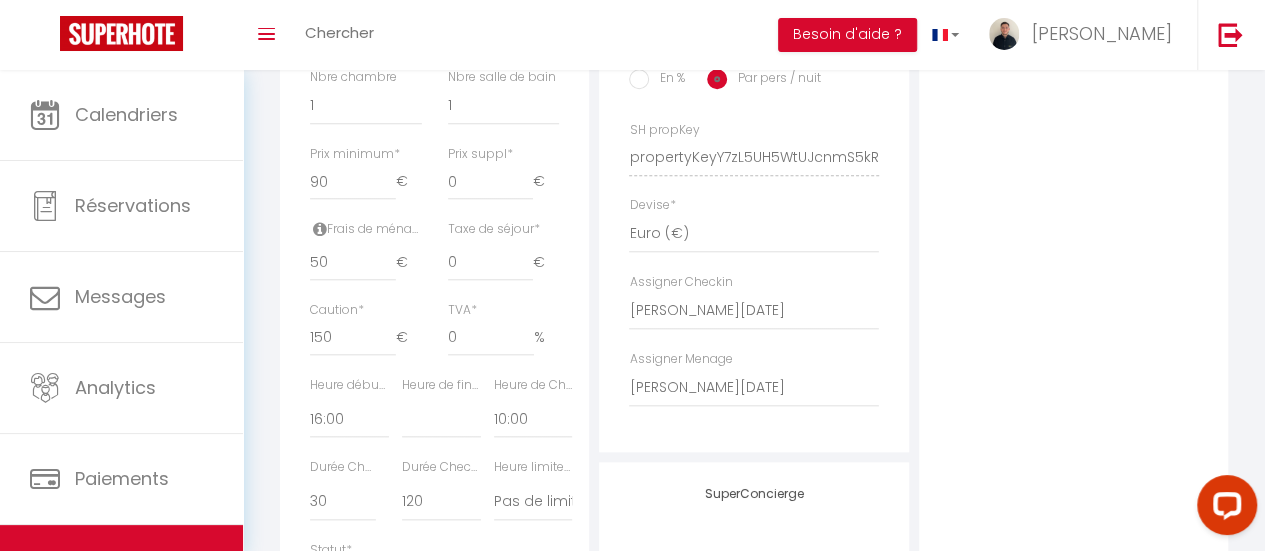 click on "Photo
Photo
Supprimer
Drag and drop a file here or click Ooops, something wrong appended. Remove   Drag and drop or click to replace" at bounding box center [1073, 143] 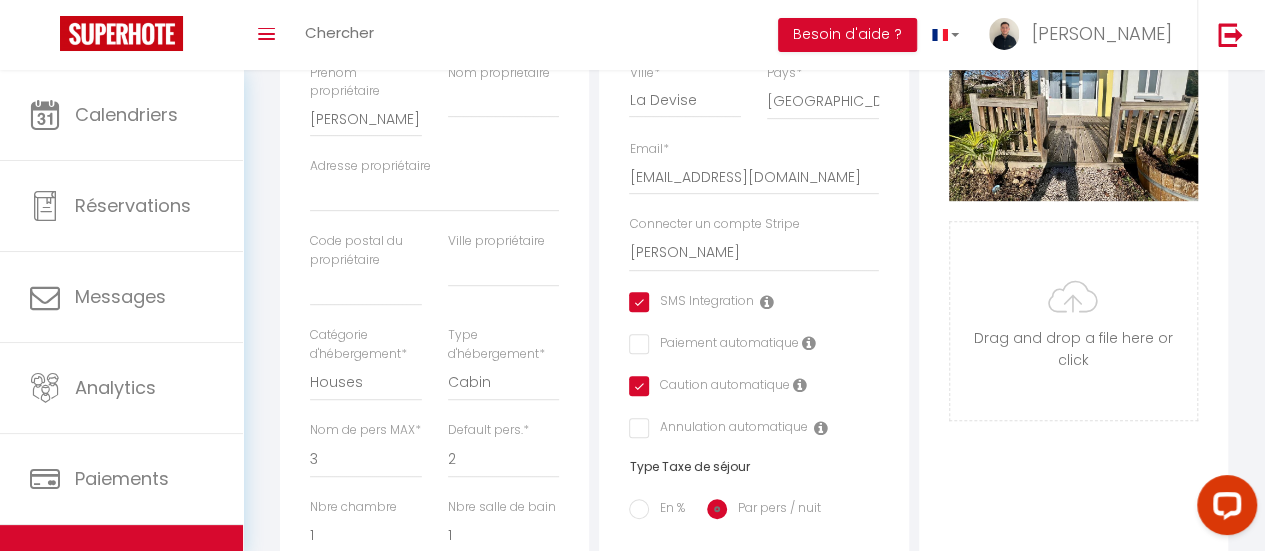 scroll, scrollTop: 0, scrollLeft: 0, axis: both 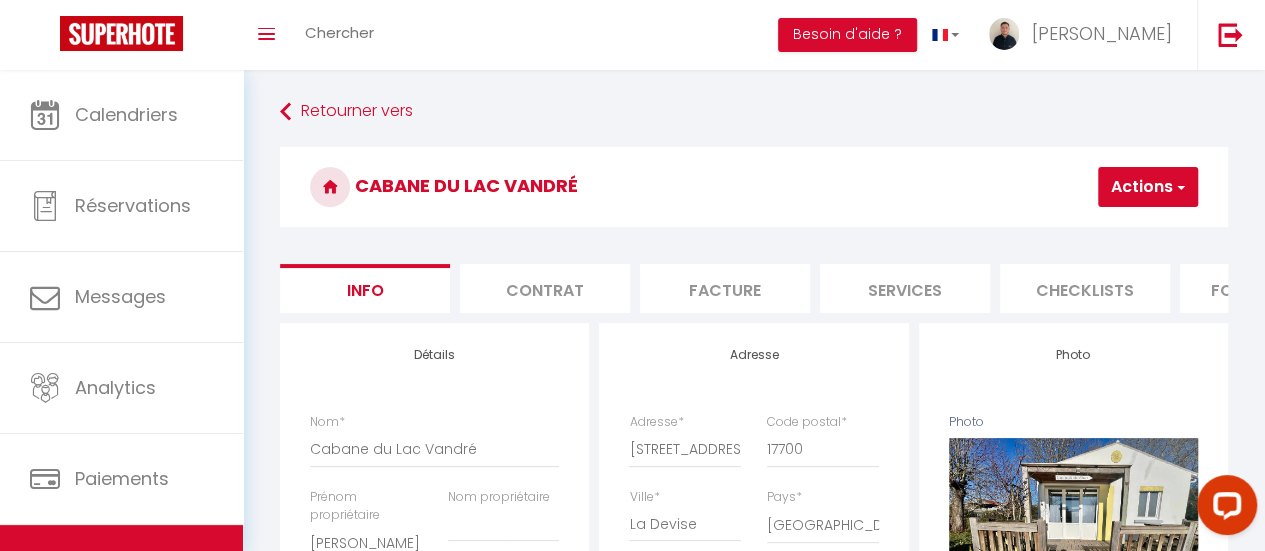 click on "Actions" at bounding box center [1148, 187] 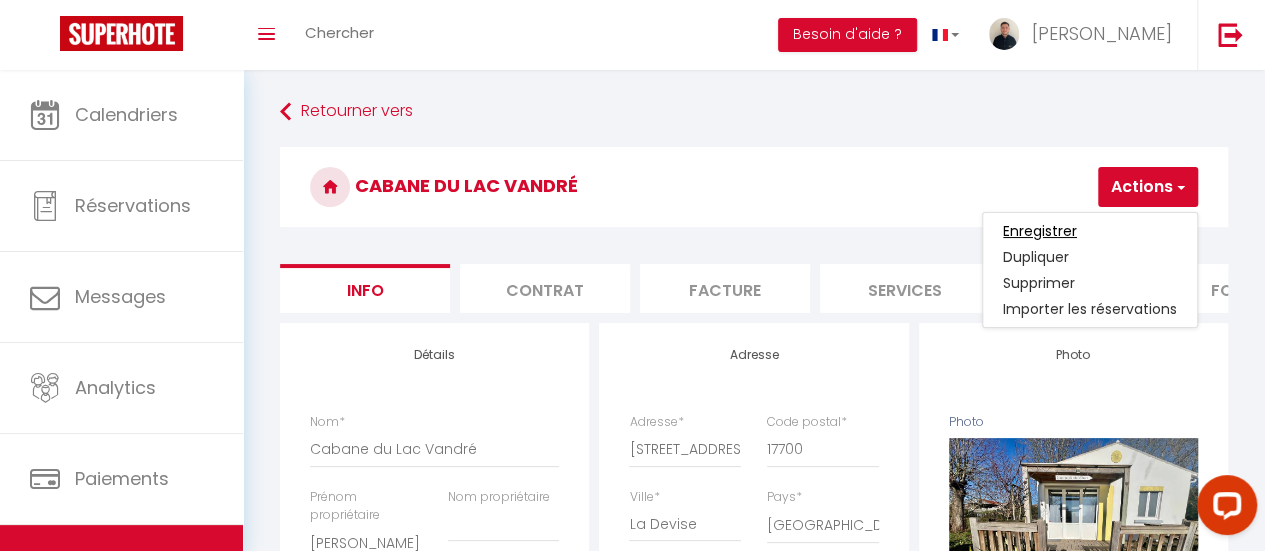 click on "Enregistrer" at bounding box center [1040, 231] 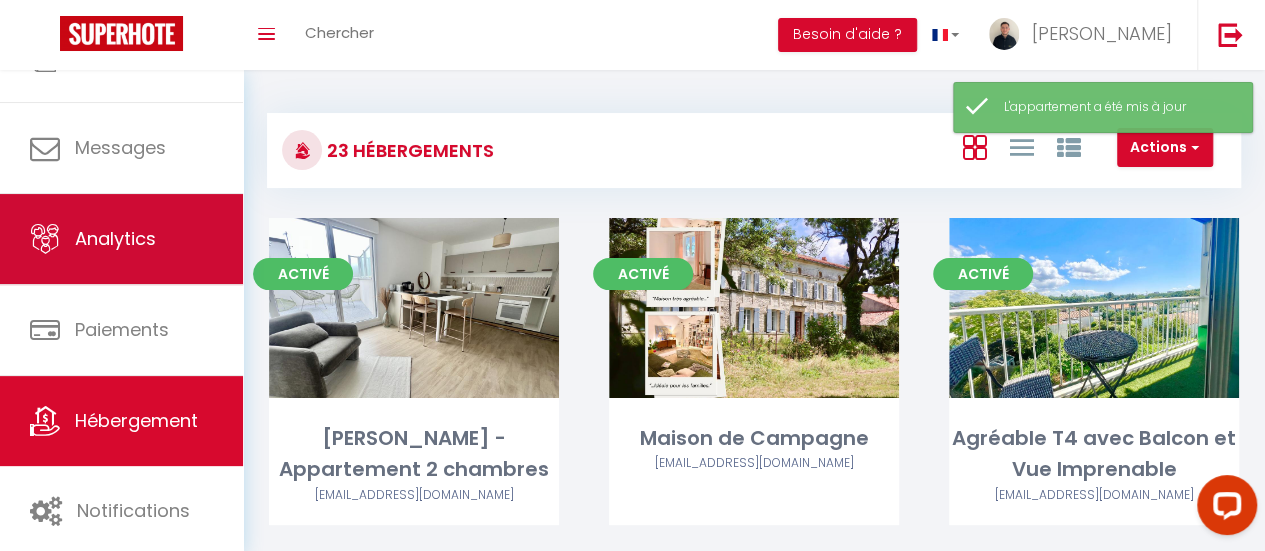 scroll, scrollTop: 149, scrollLeft: 0, axis: vertical 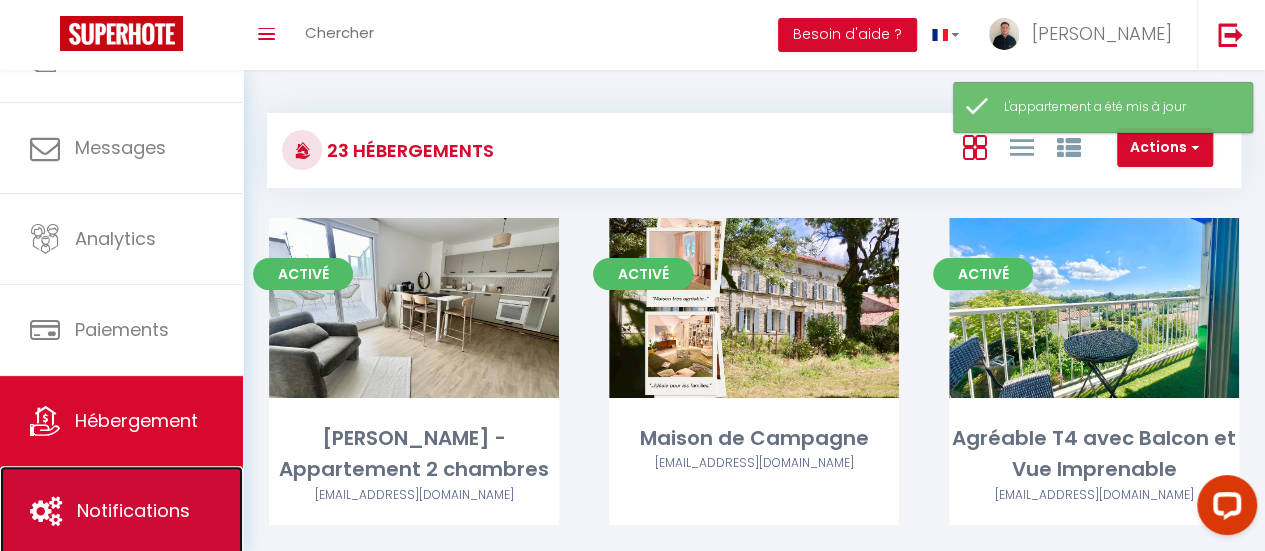 click on "Notifications" at bounding box center (121, 511) 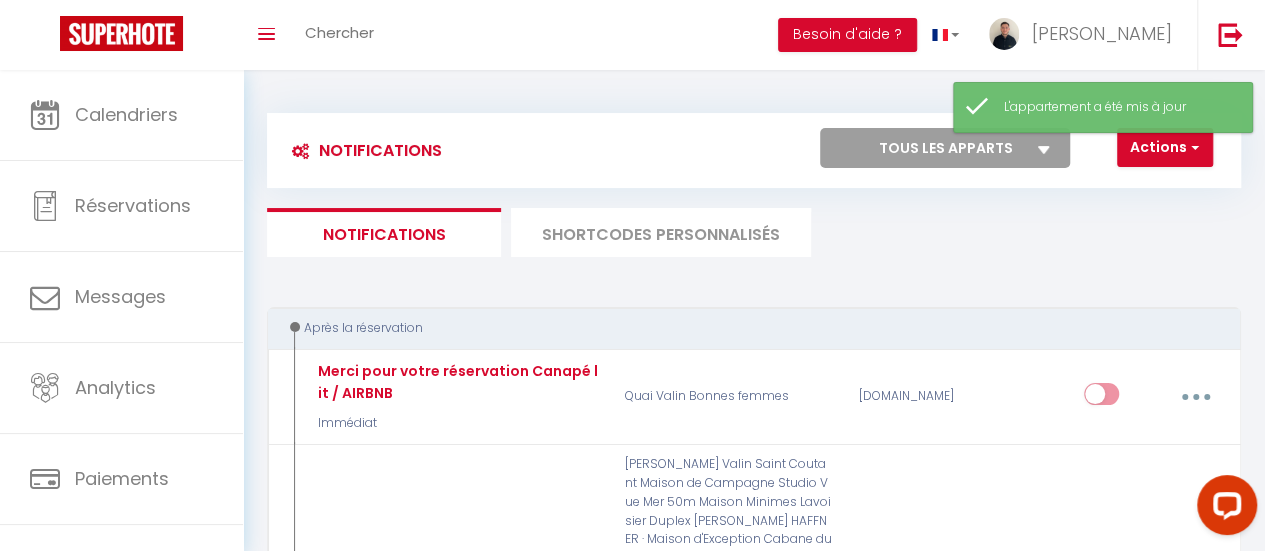click on "SHORTCODES PERSONNALISÉS" at bounding box center (661, 232) 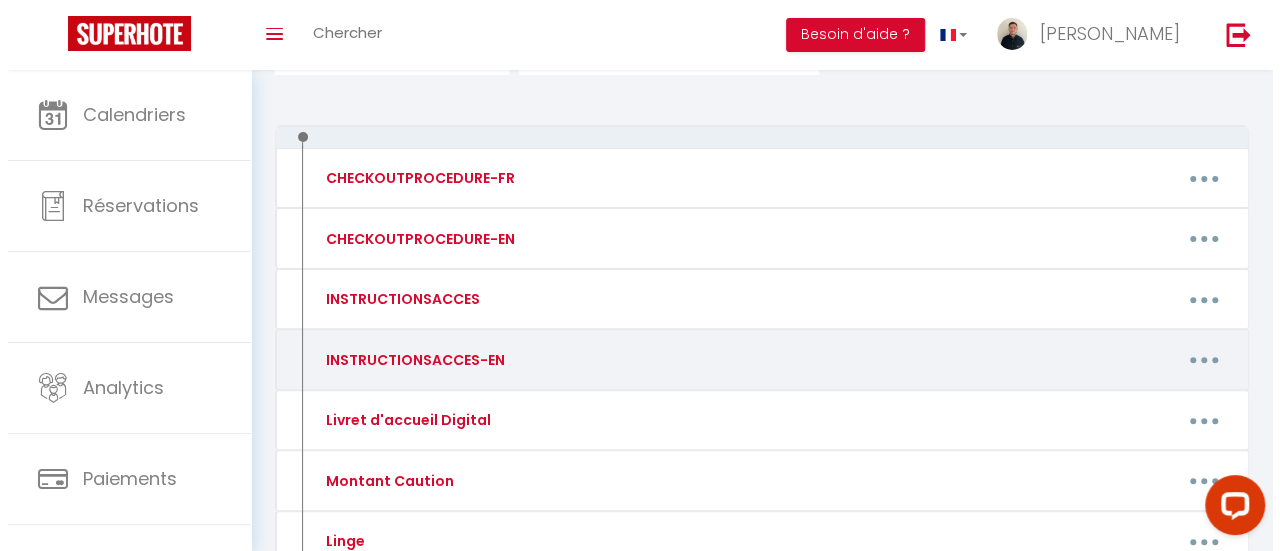 scroll, scrollTop: 309, scrollLeft: 0, axis: vertical 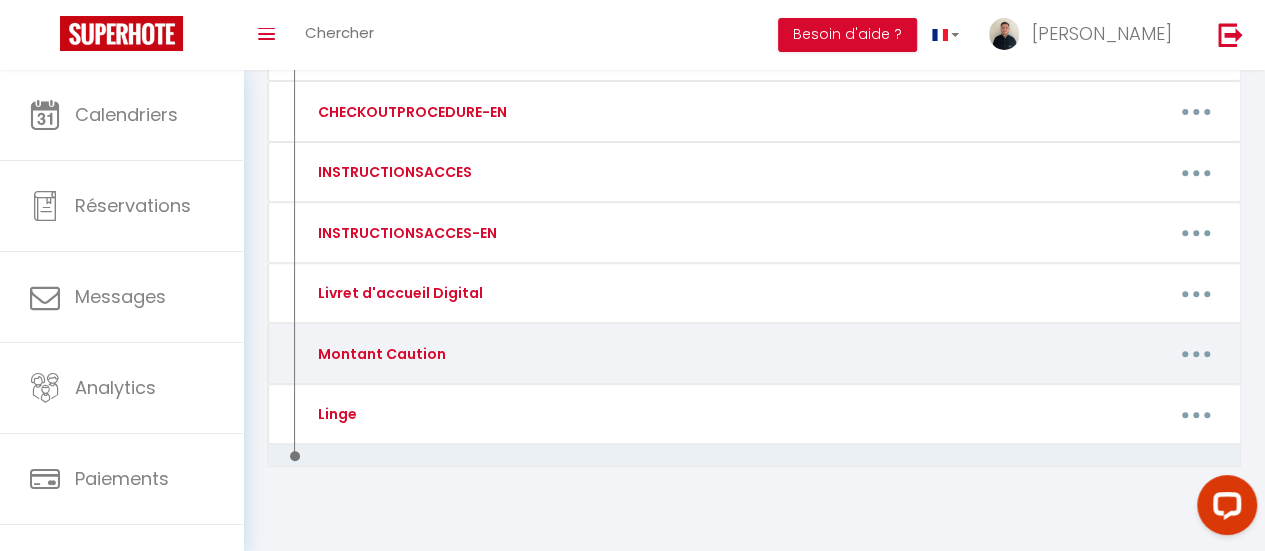 click at bounding box center [1196, 354] 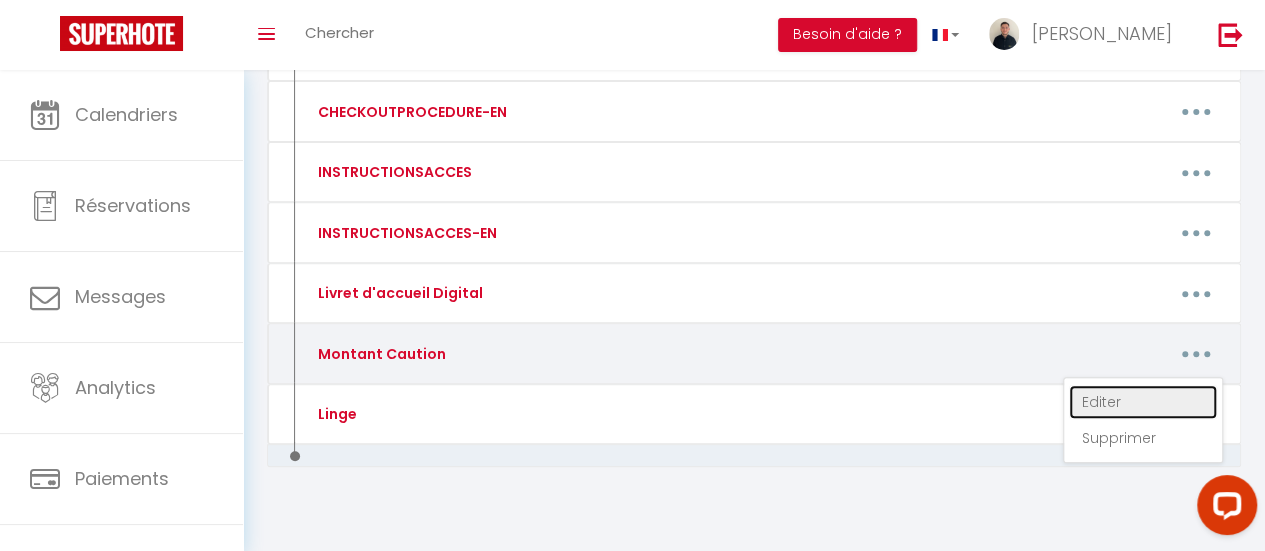 click on "Editer" at bounding box center (1143, 402) 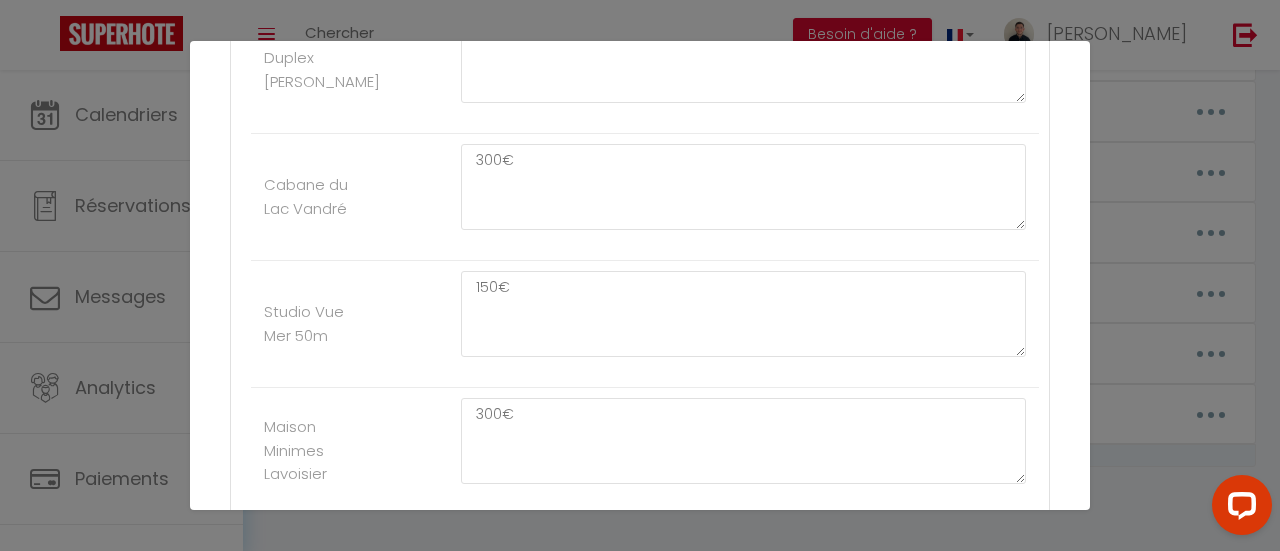 scroll, scrollTop: 1237, scrollLeft: 0, axis: vertical 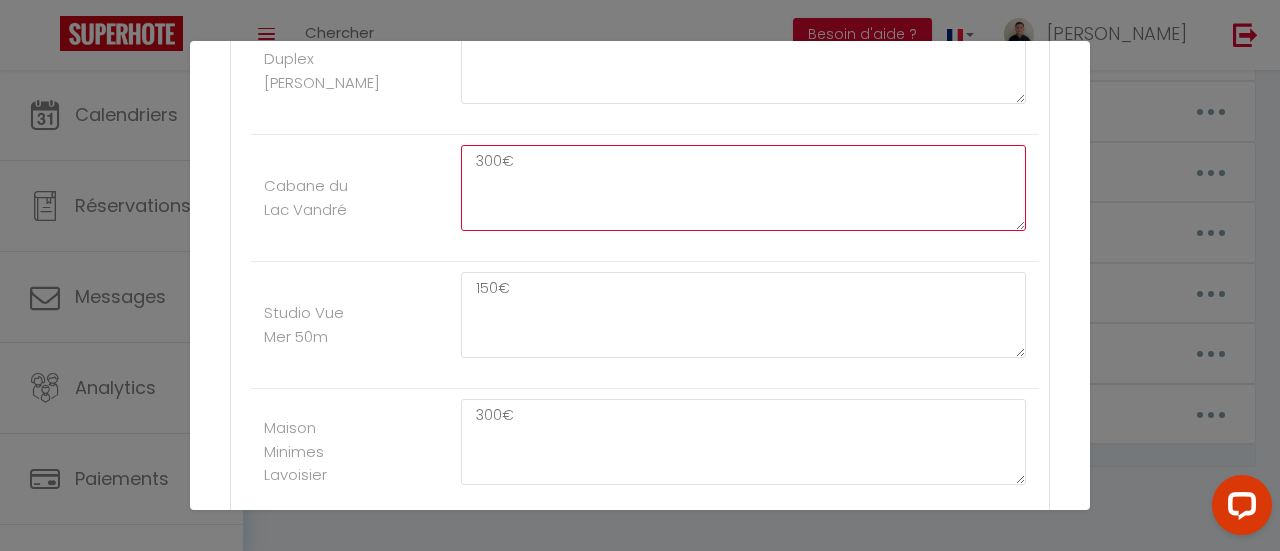 click on "300€" at bounding box center [743, 188] 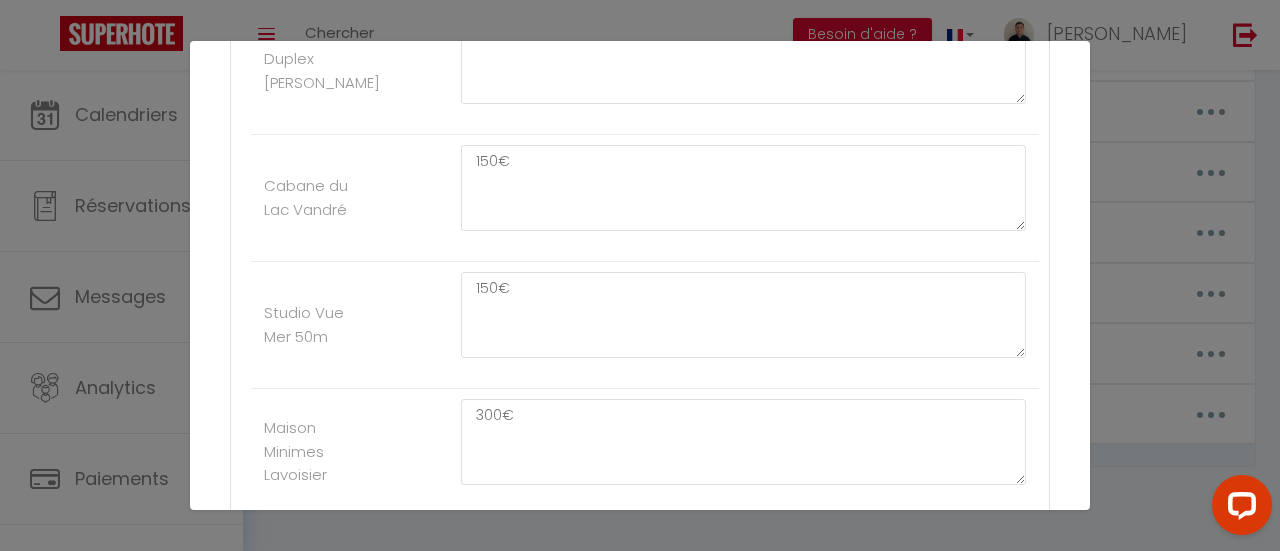click on "Cabane du Lac Vandré     150€" at bounding box center (645, 198) 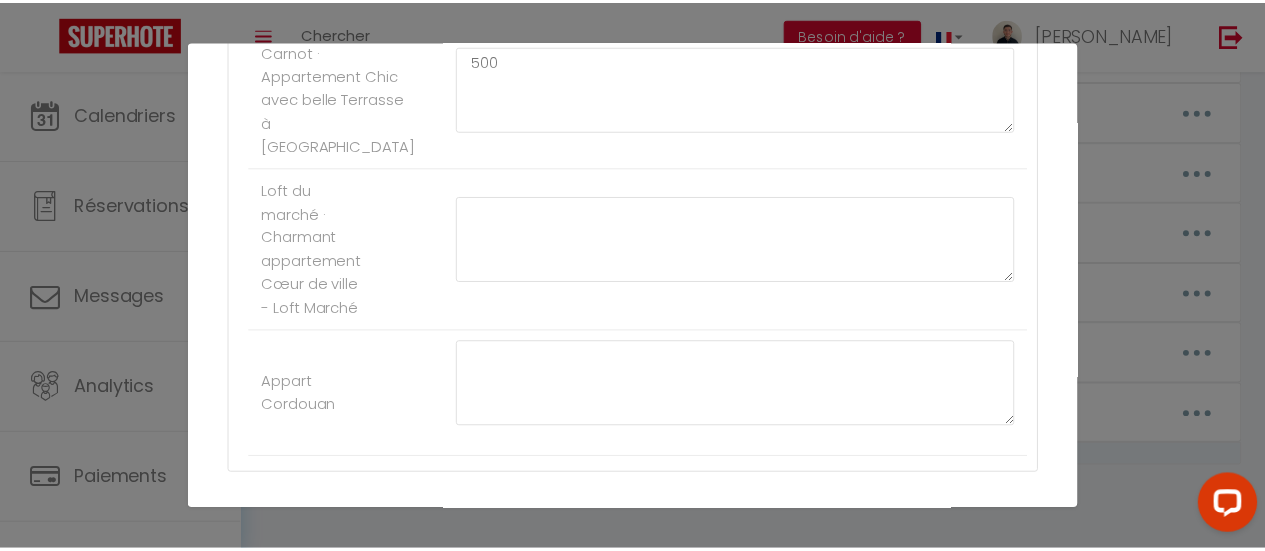 scroll, scrollTop: 3165, scrollLeft: 0, axis: vertical 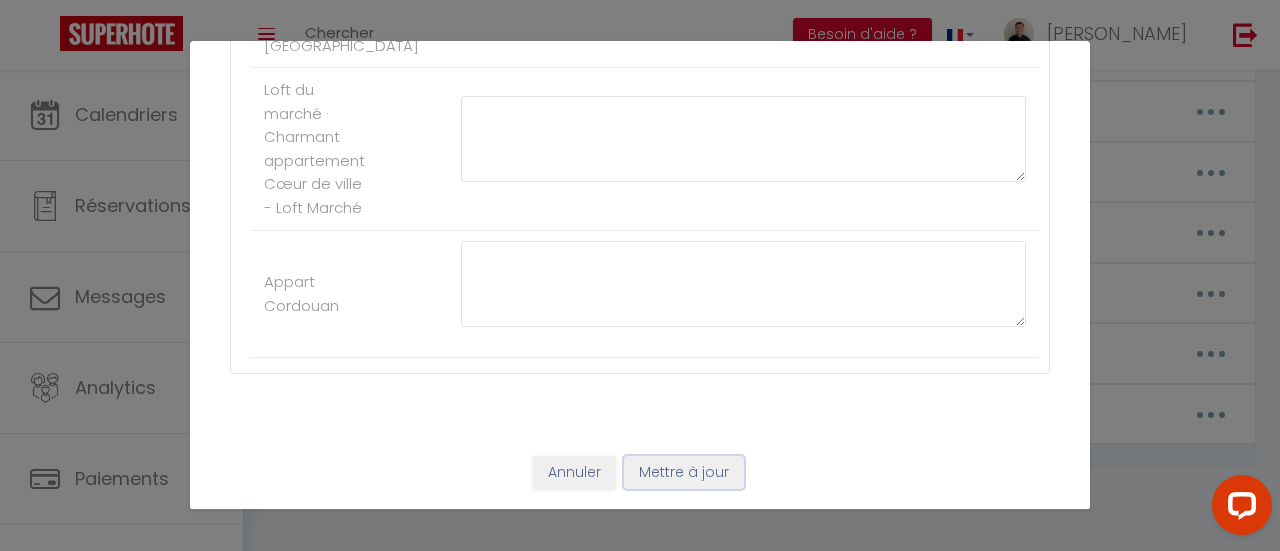 click on "Mettre à jour" at bounding box center (684, 473) 